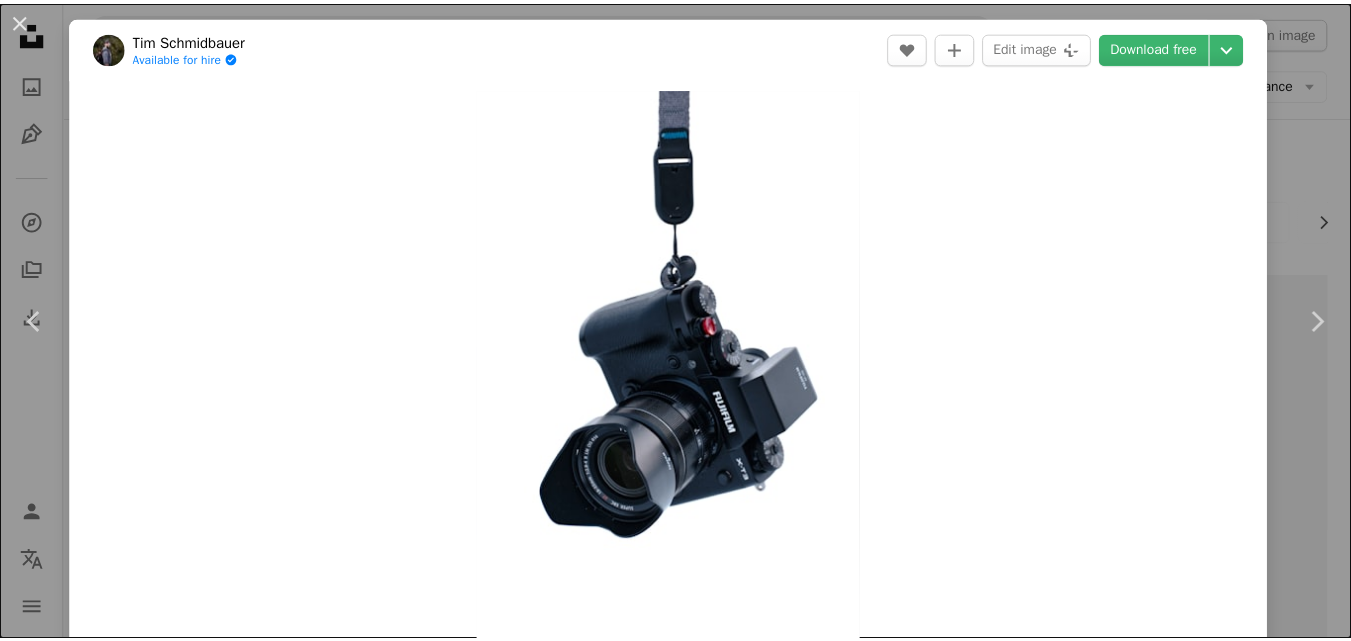 scroll, scrollTop: 16547, scrollLeft: 0, axis: vertical 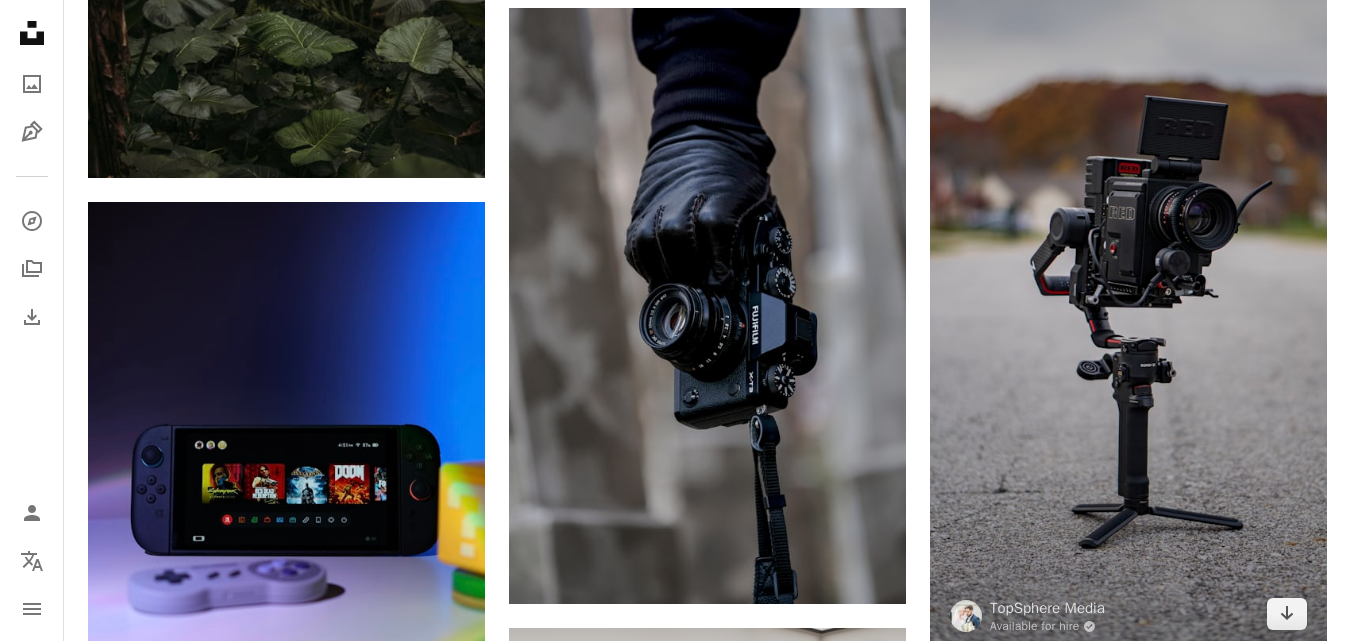 drag, startPoint x: 1128, startPoint y: 215, endPoint x: 1157, endPoint y: 424, distance: 211.00237 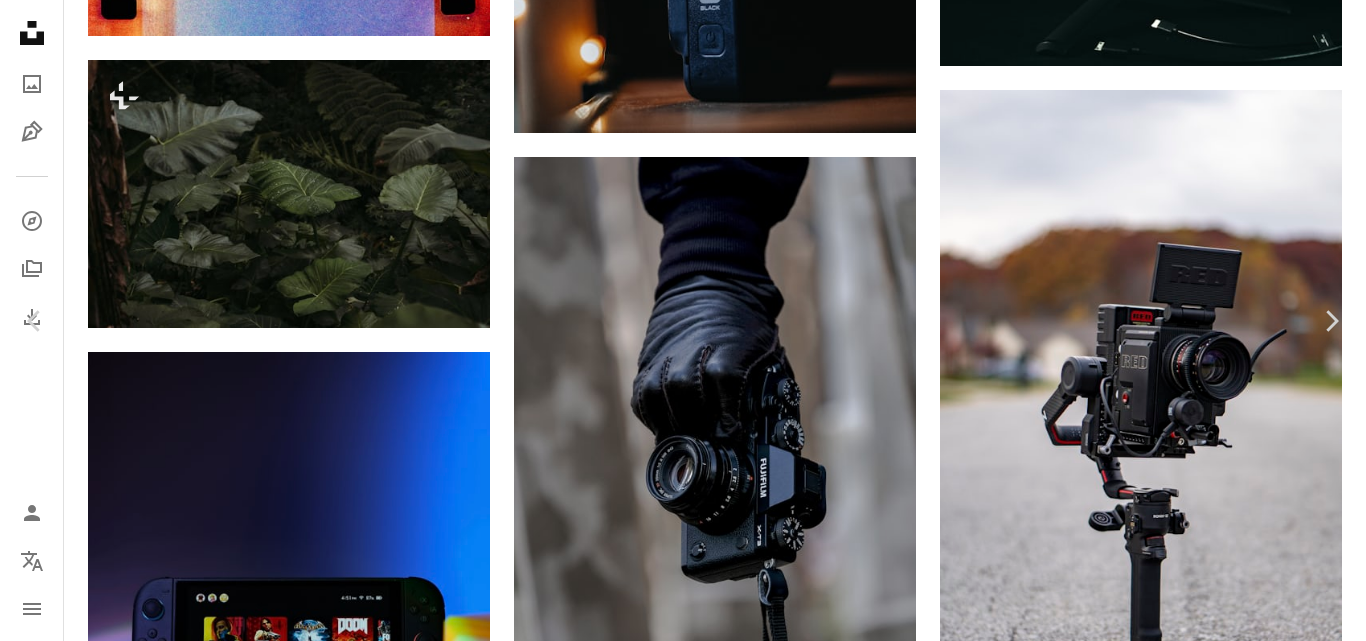 click on "Download free" at bounding box center [1167, 30729] 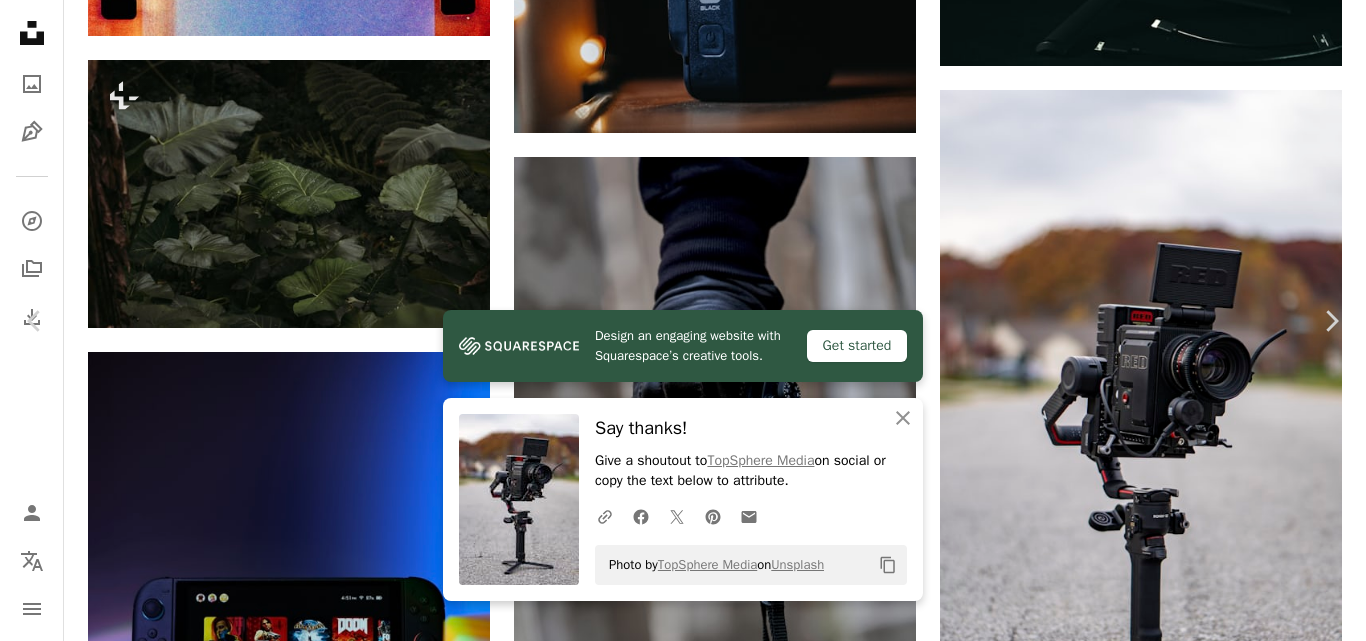 click on "Get started" at bounding box center [857, 346] 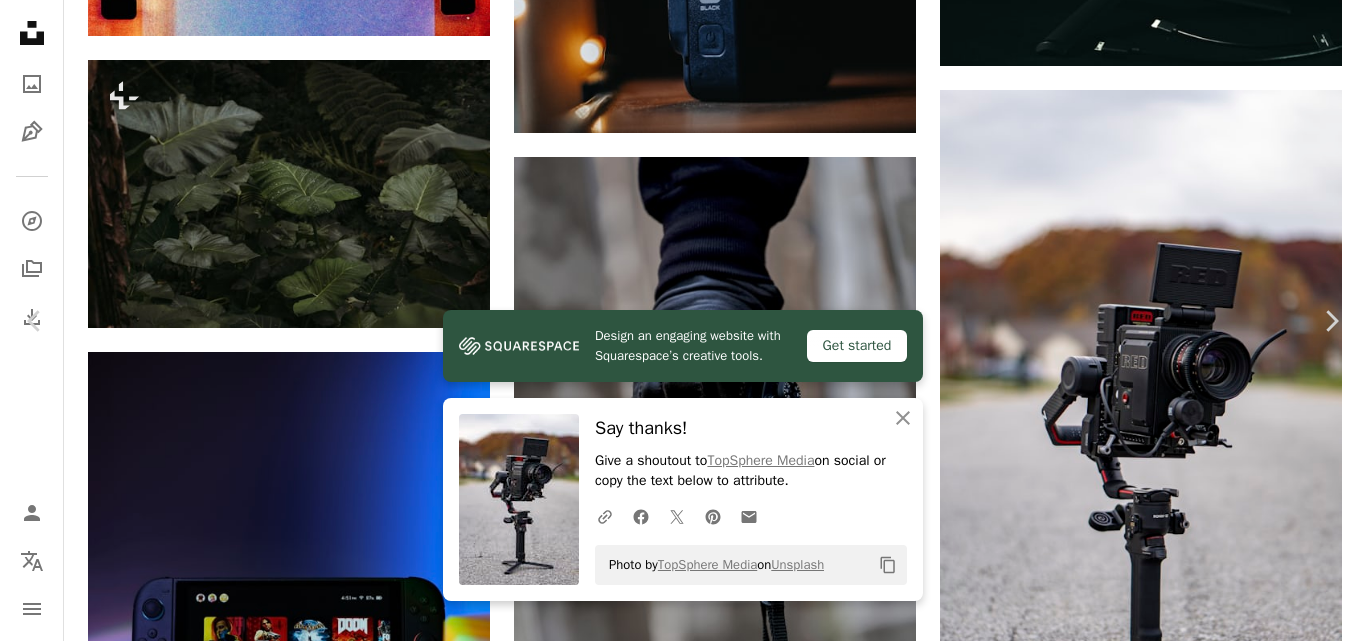 click on "An X shape" at bounding box center (20, 20) 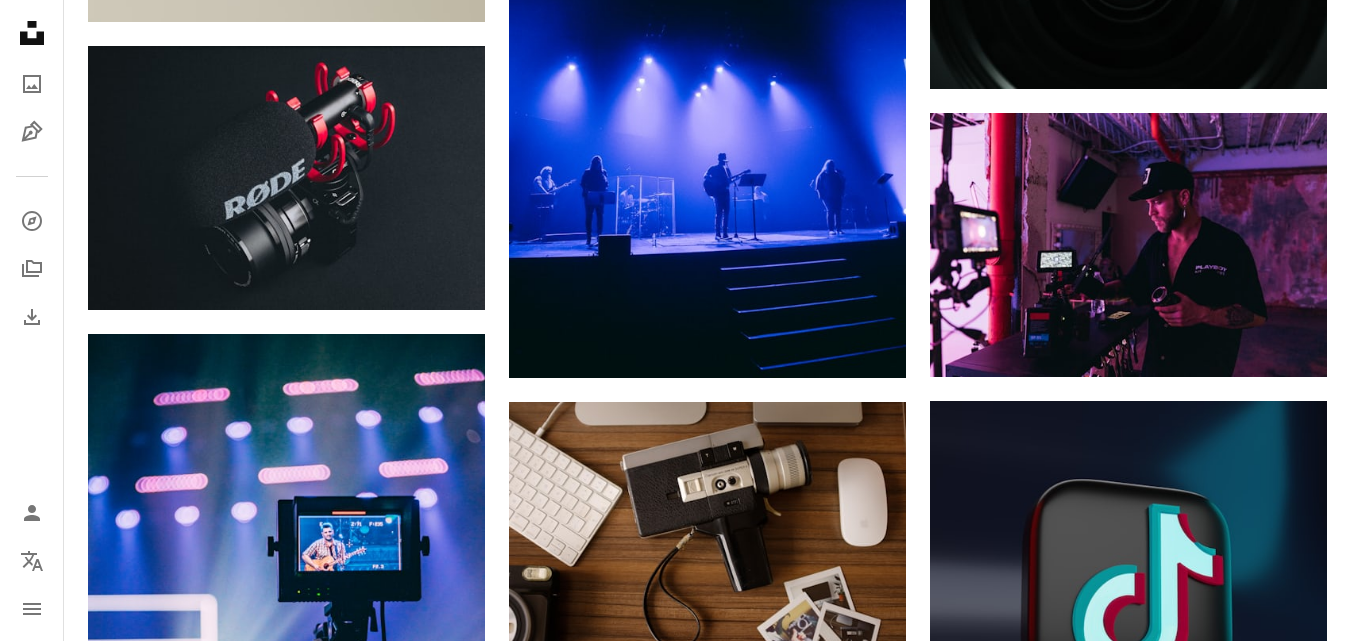 scroll, scrollTop: 1661, scrollLeft: 0, axis: vertical 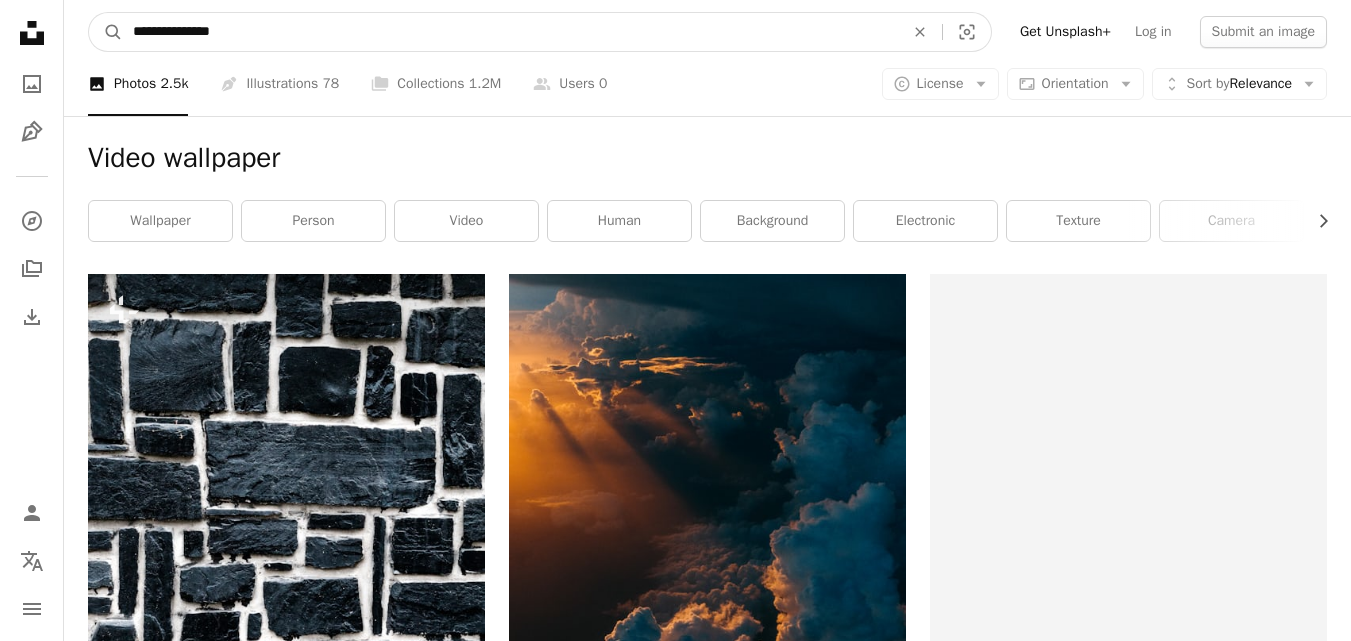 click on "**********" at bounding box center (510, 32) 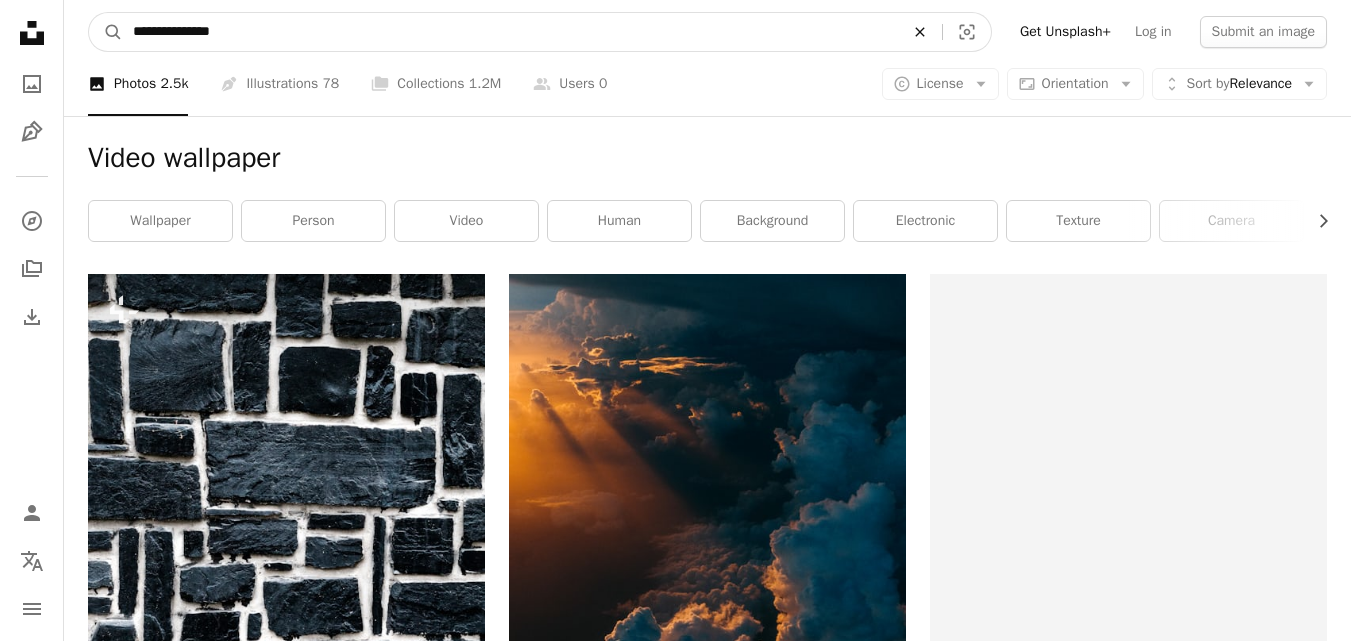 click on "An X shape" 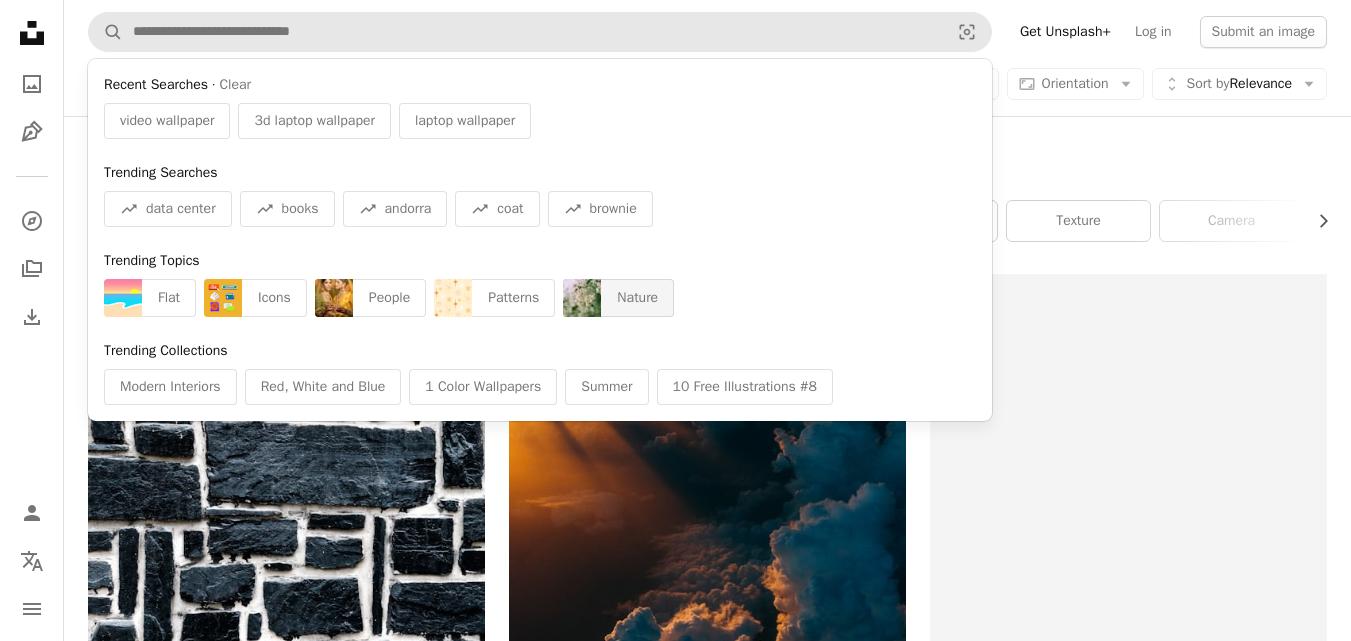click on "Nature" at bounding box center [637, 298] 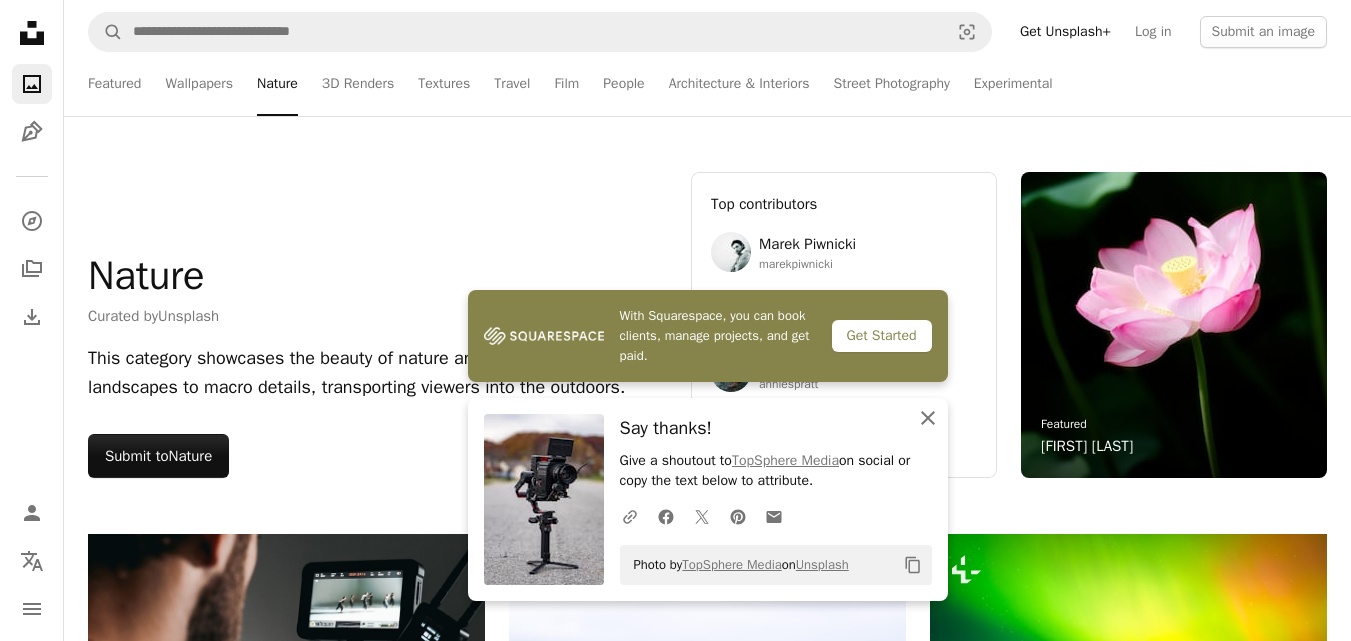 click on "An X shape" 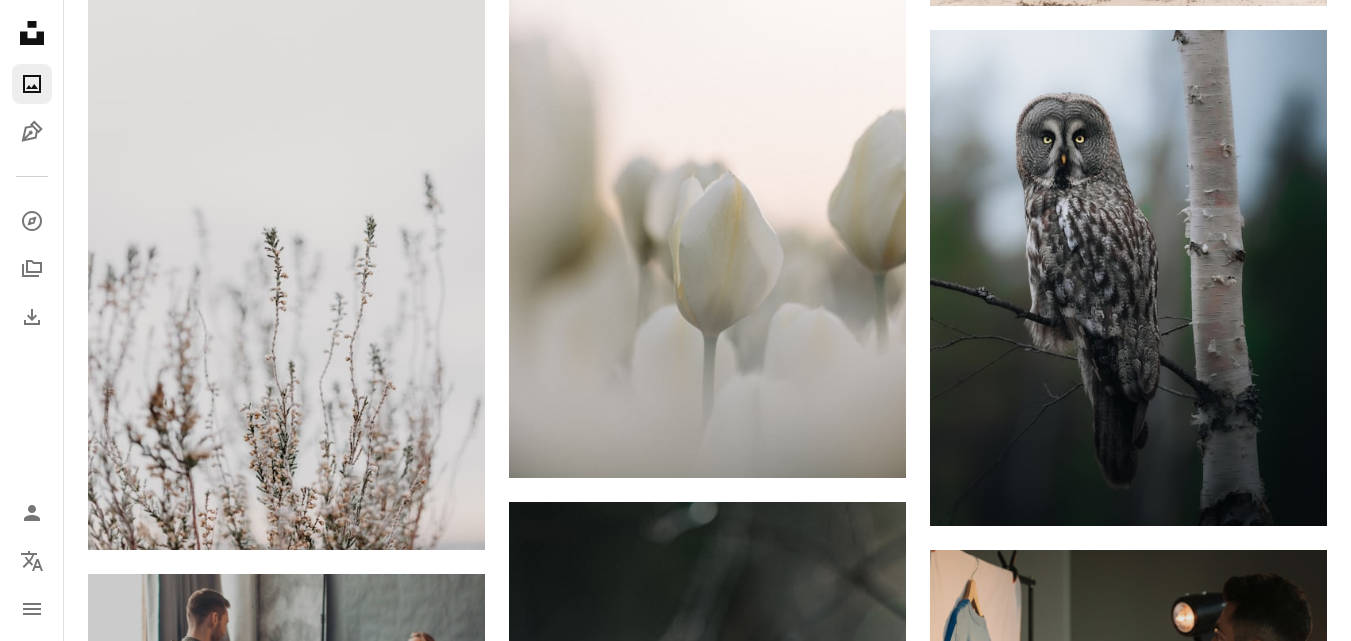 scroll, scrollTop: 5774, scrollLeft: 0, axis: vertical 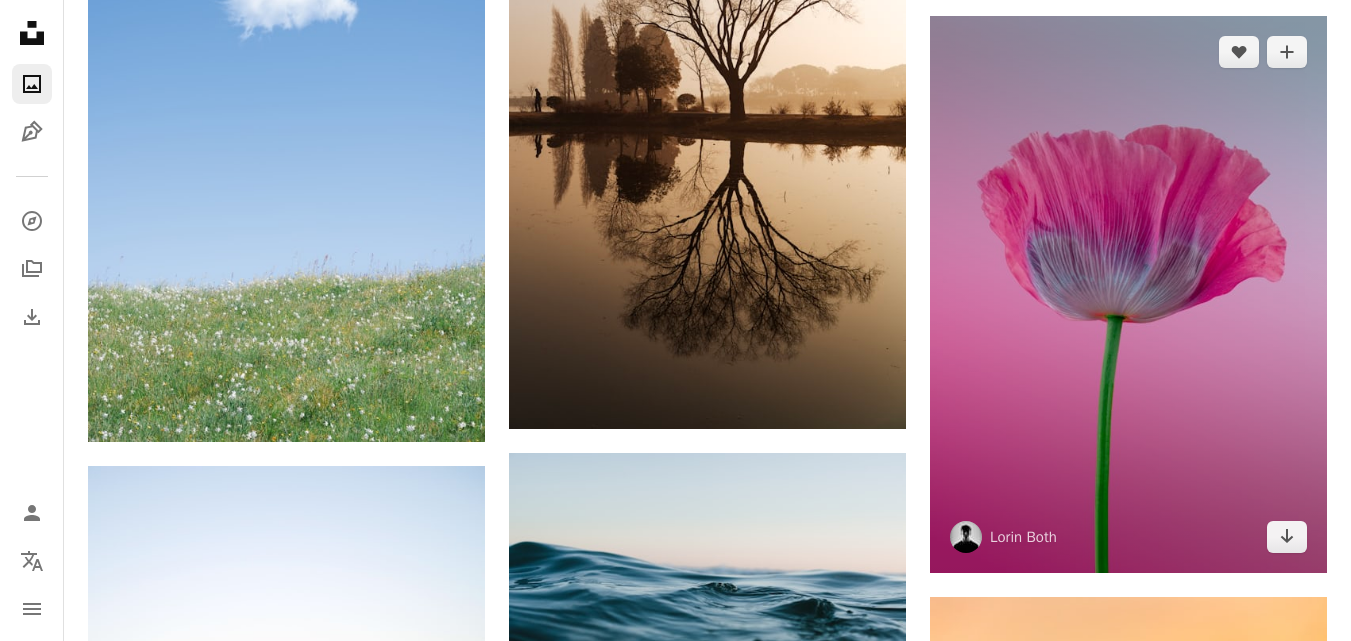 click at bounding box center (1128, 294) 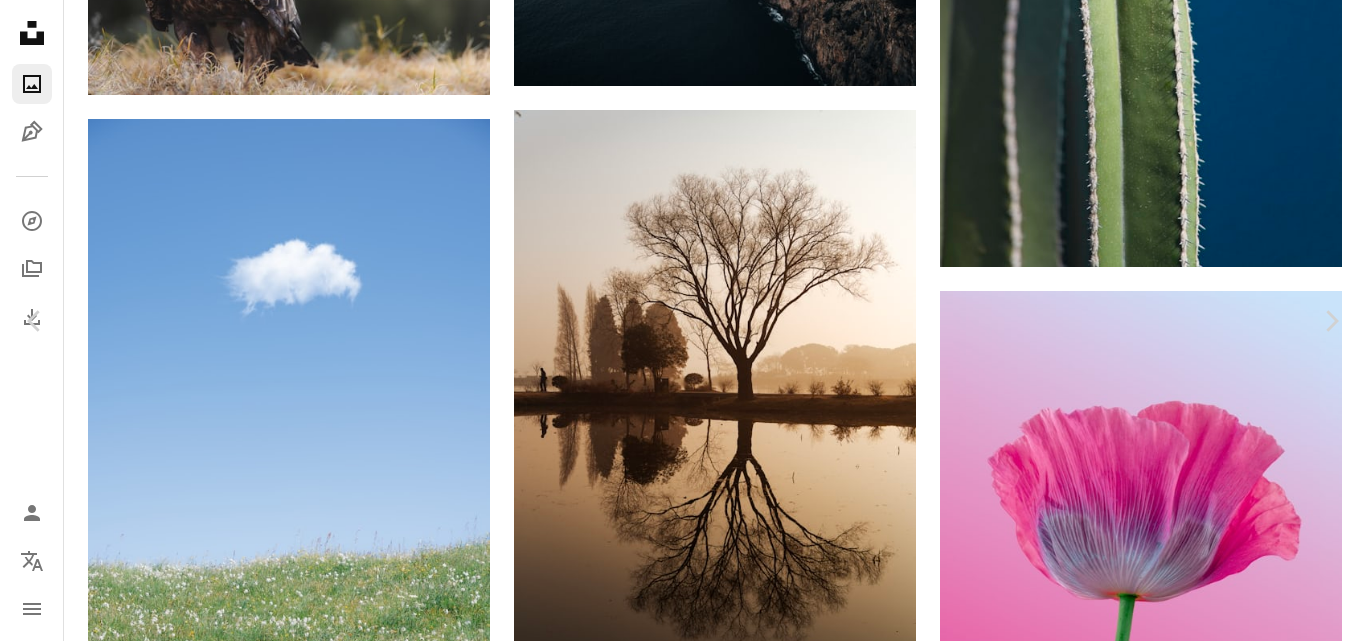 click at bounding box center [676, 4526] 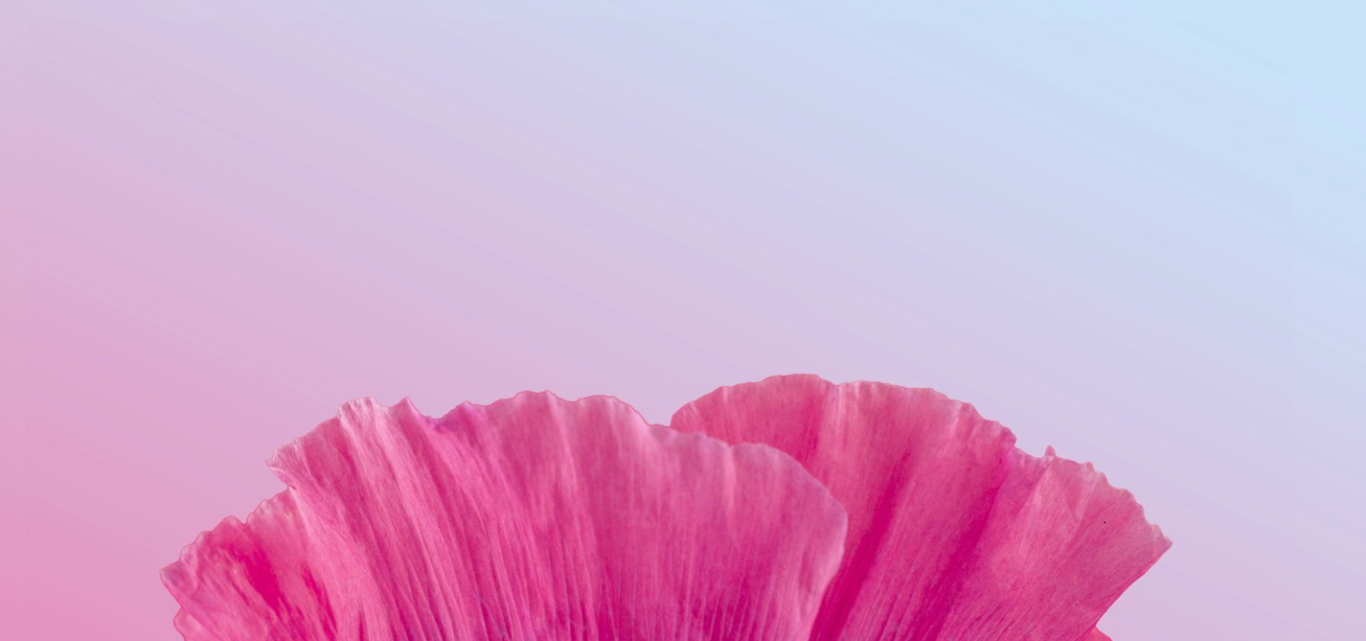 scroll, scrollTop: 619, scrollLeft: 0, axis: vertical 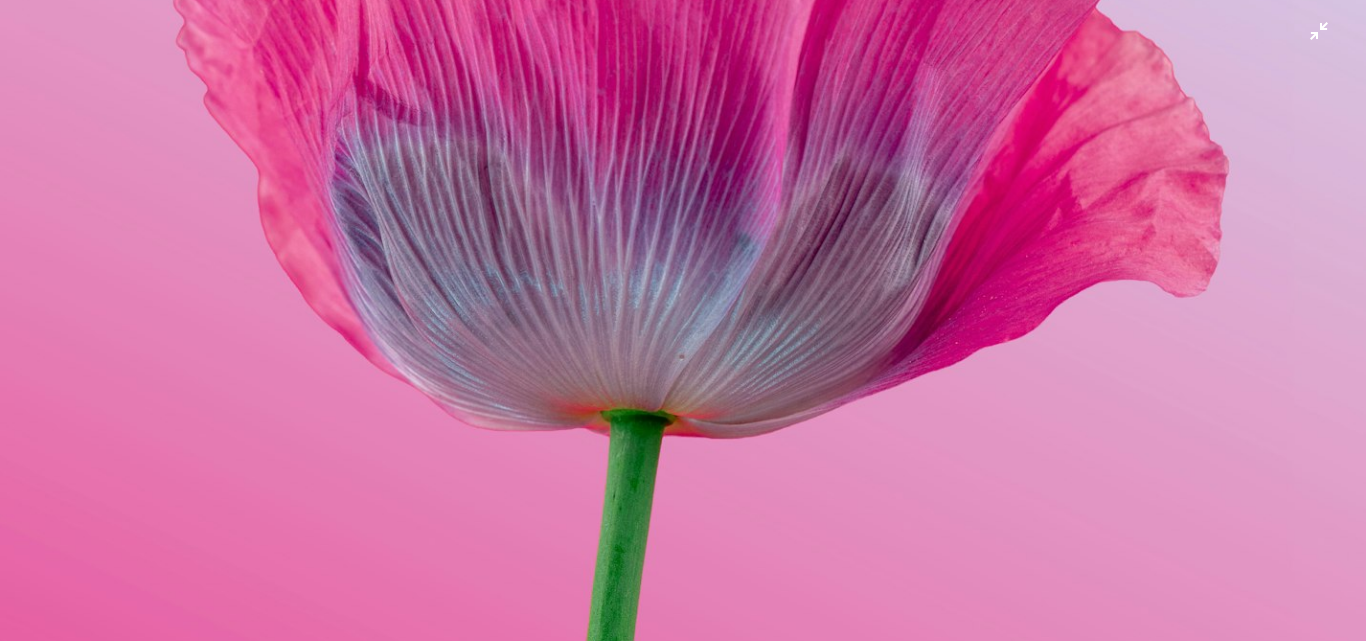 click at bounding box center [683, 339] 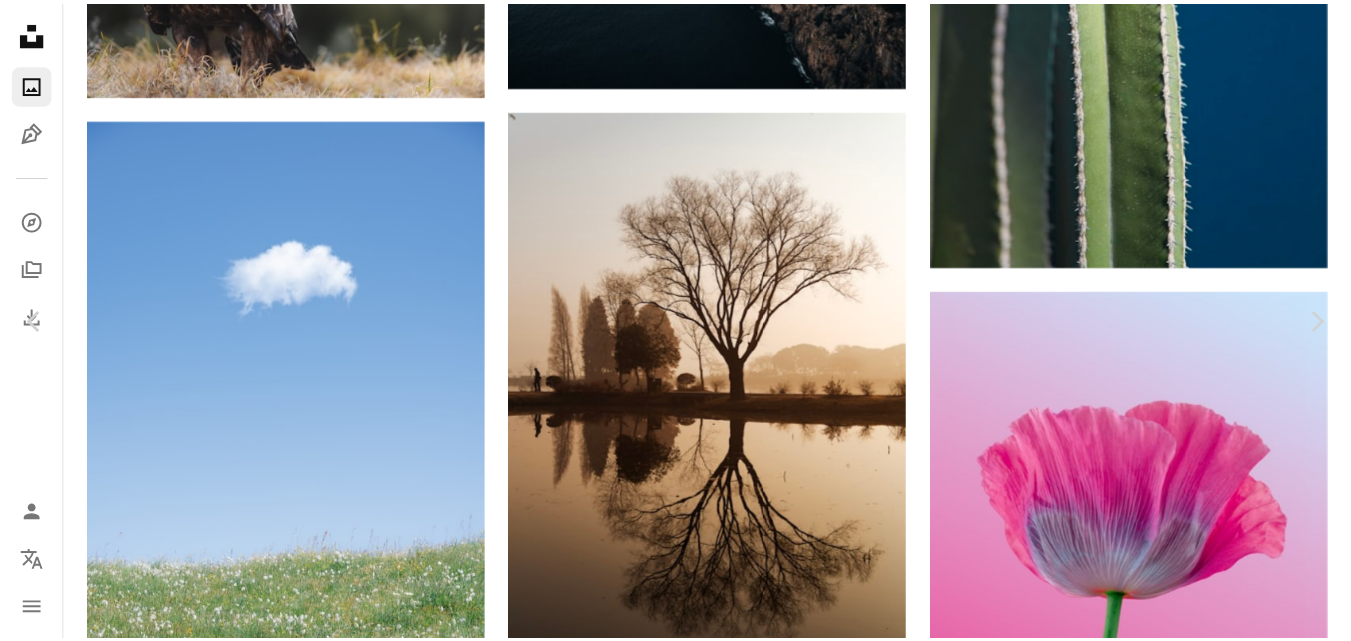 scroll, scrollTop: 28, scrollLeft: 0, axis: vertical 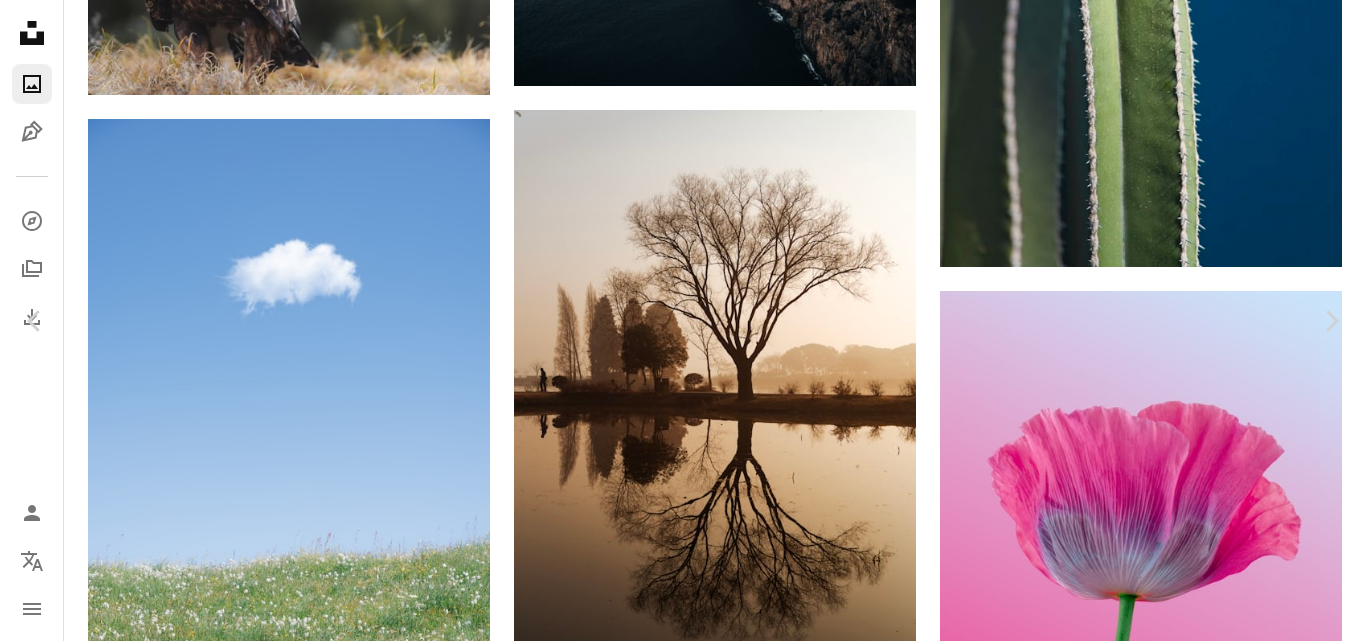 click on "Download free" at bounding box center [1167, 4179] 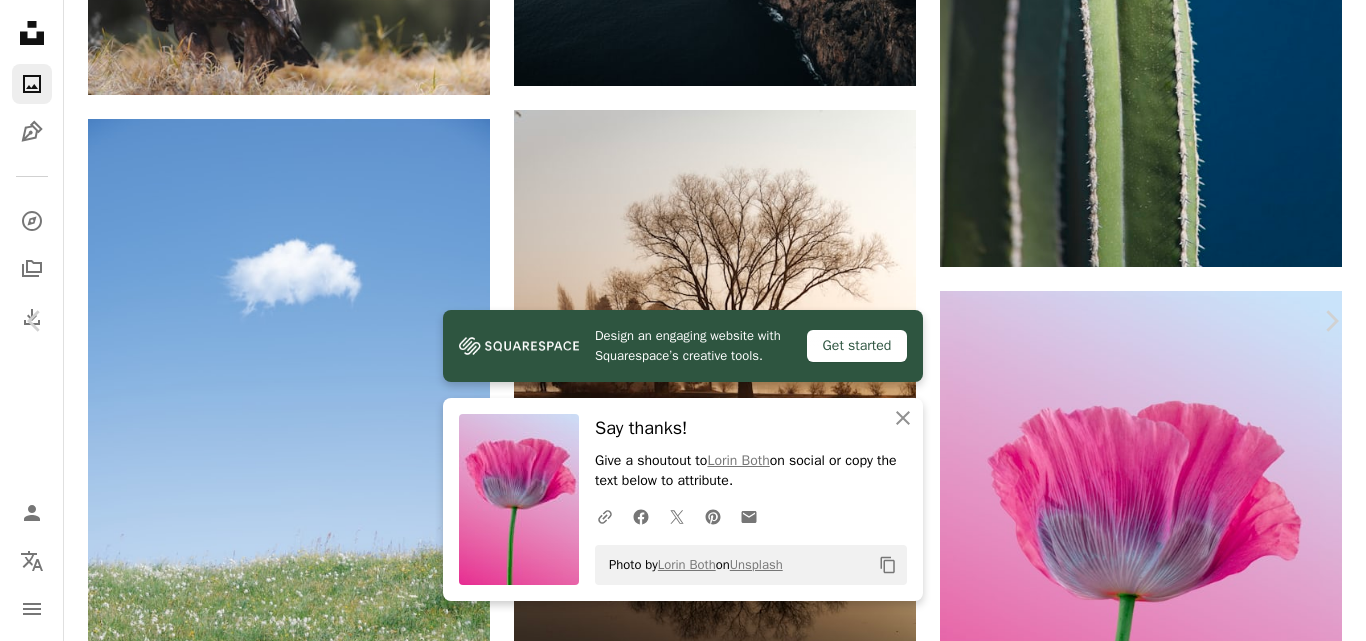 click on "A plus sign" at bounding box center [965, 4179] 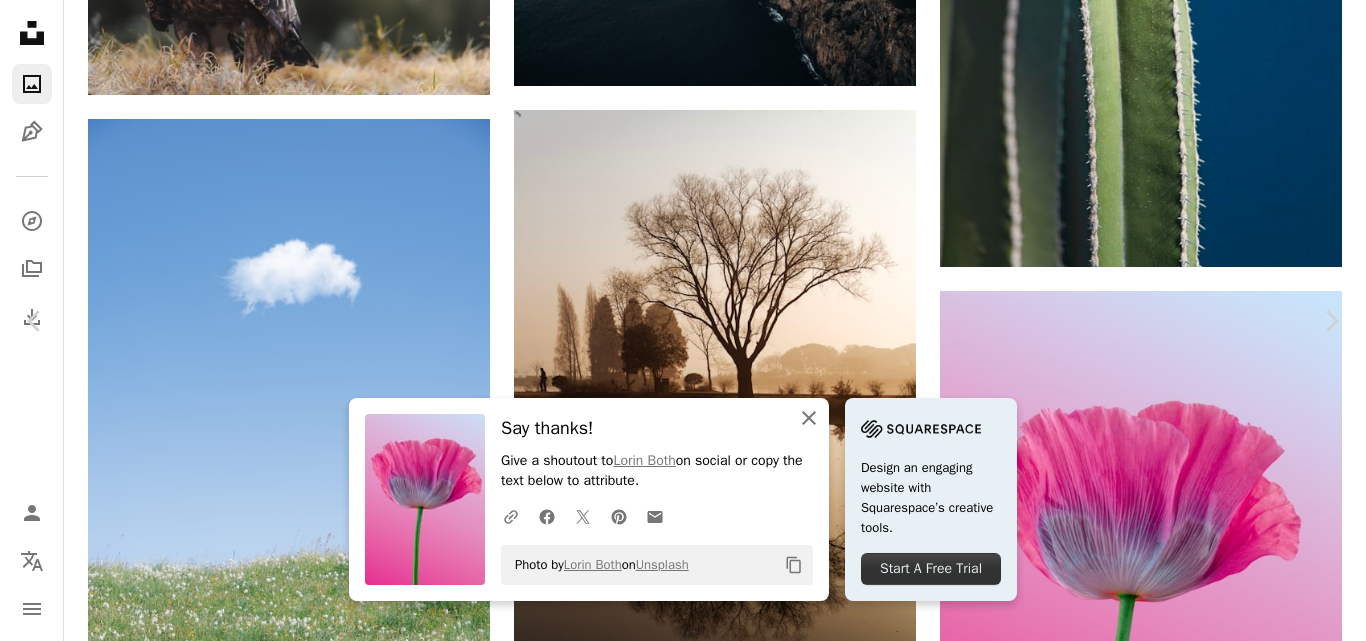 click on "An X shape" 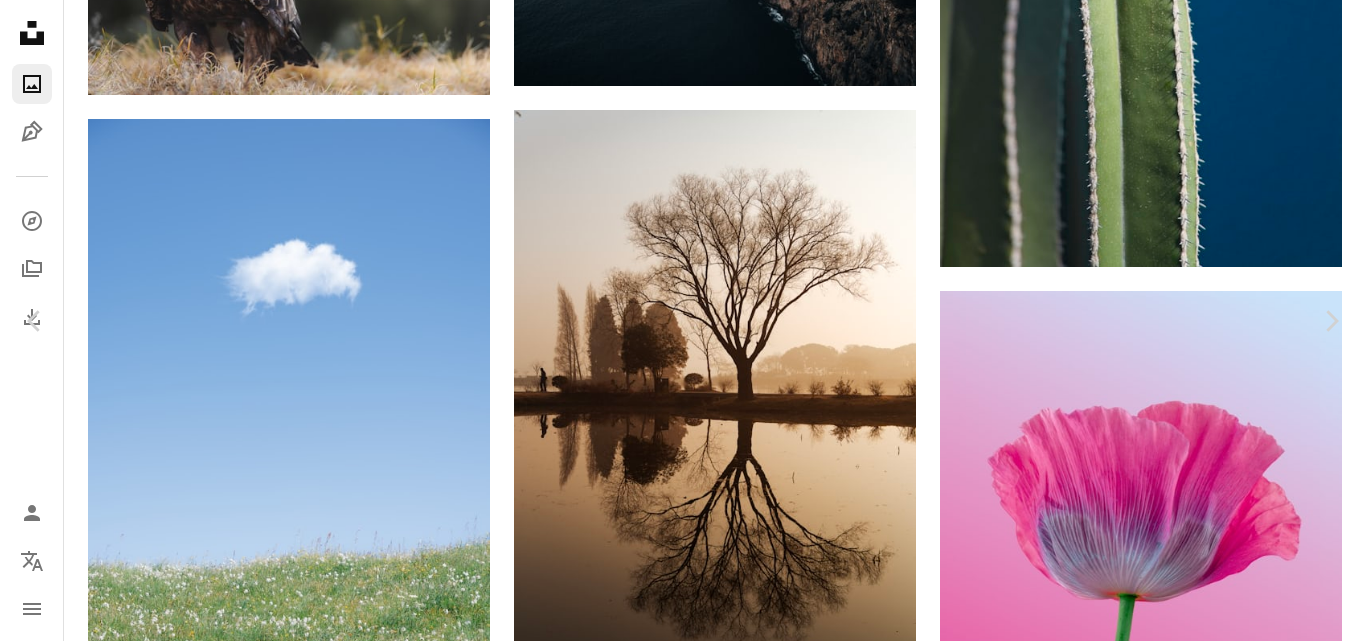 click on "An X shape Join Unsplash Already have an account?  Login First name Last name Email Username  (only letters, numbers and underscores) Password  (min. 8 char) Join By joining, you agree to the  Terms  and  Privacy Policy ." at bounding box center (683, 4468) 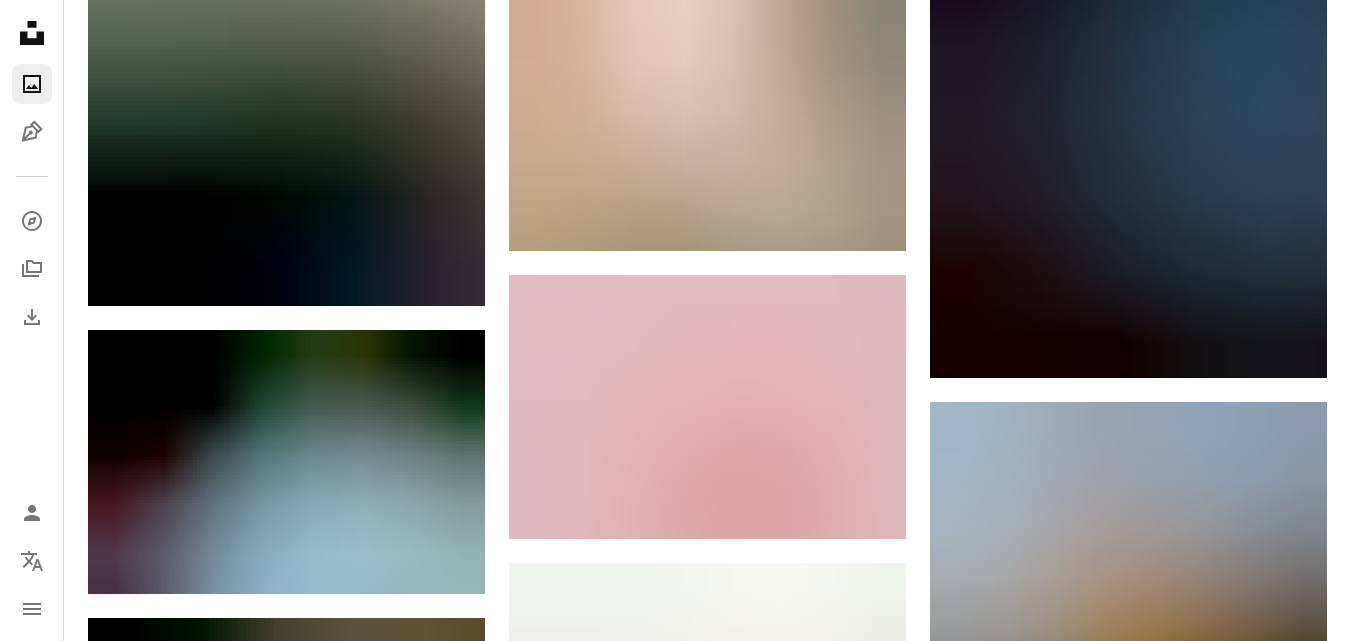 scroll, scrollTop: 25236, scrollLeft: 0, axis: vertical 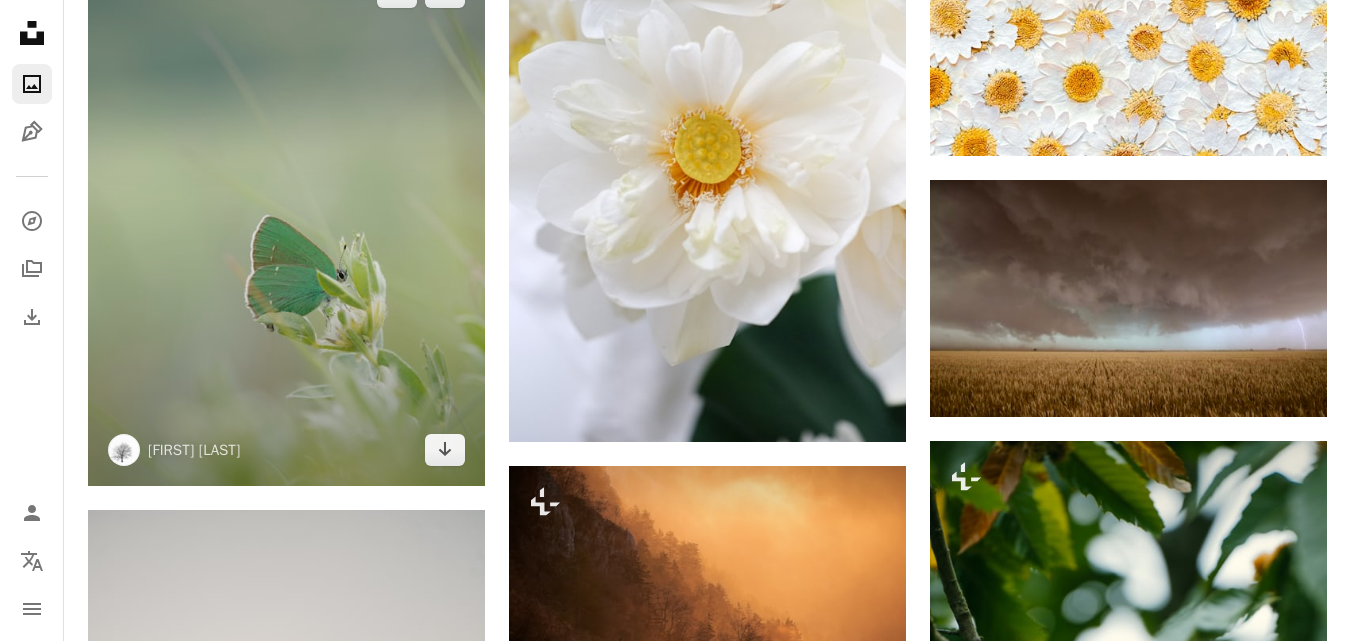 click at bounding box center (286, 221) 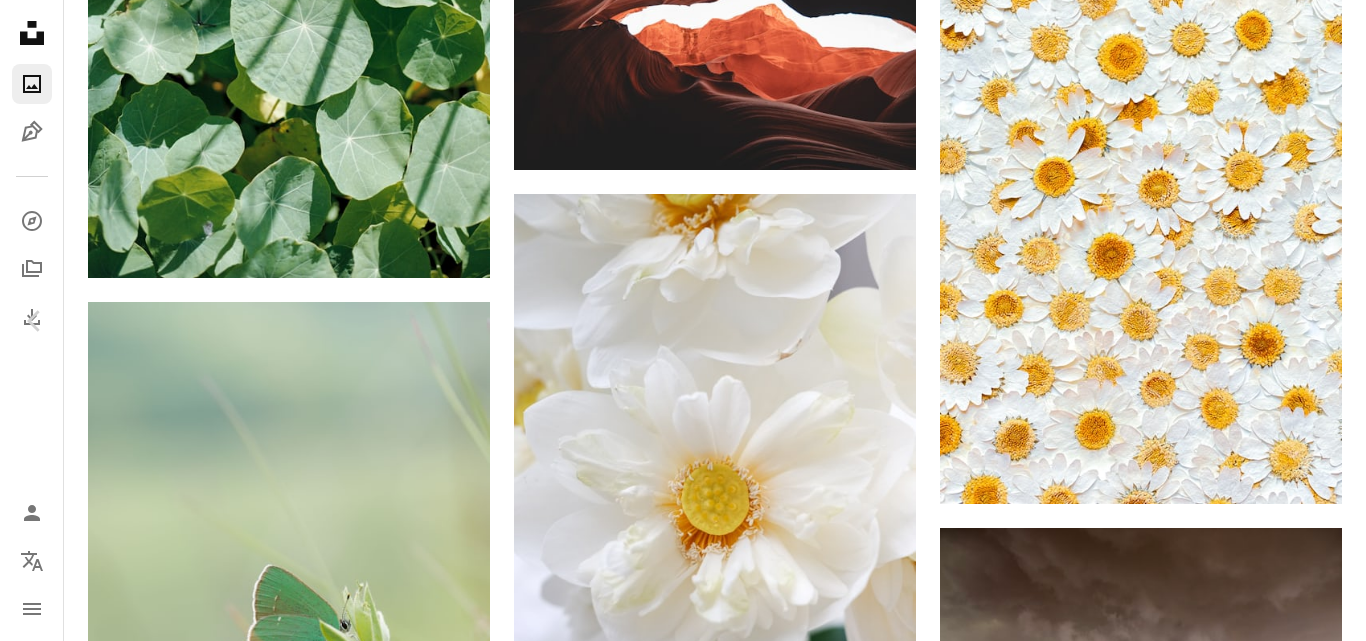 click on "An X shape" at bounding box center [20, 20] 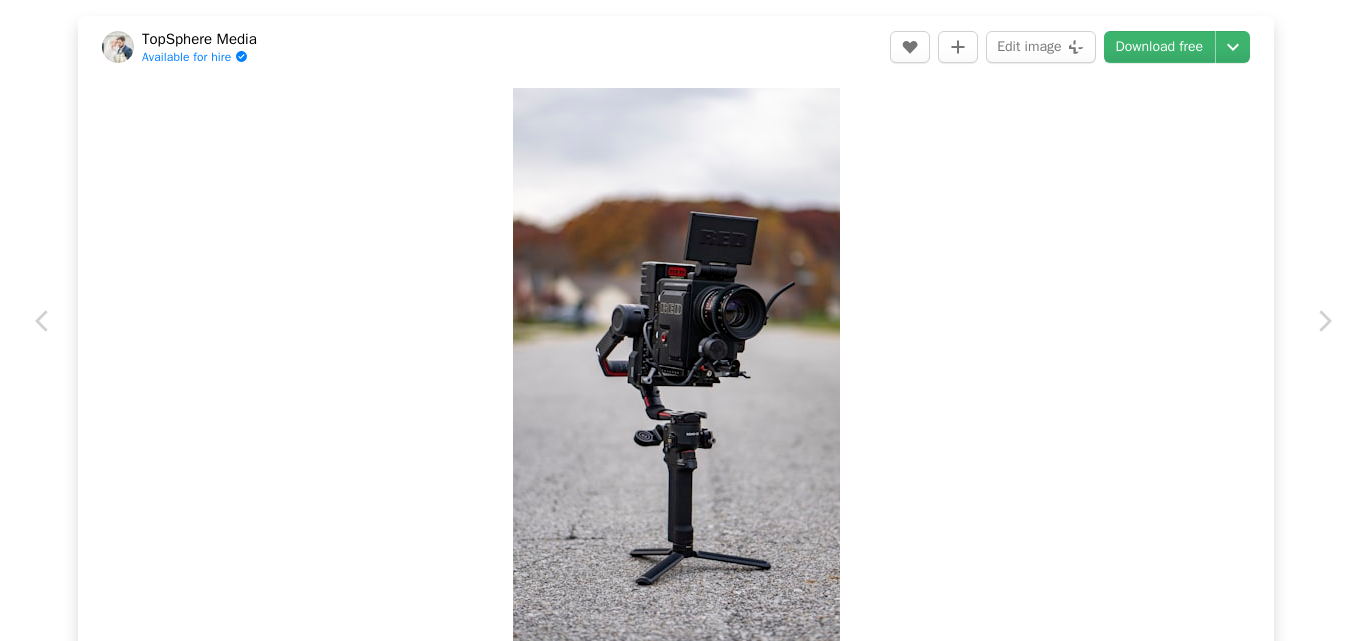 scroll, scrollTop: 0, scrollLeft: 0, axis: both 